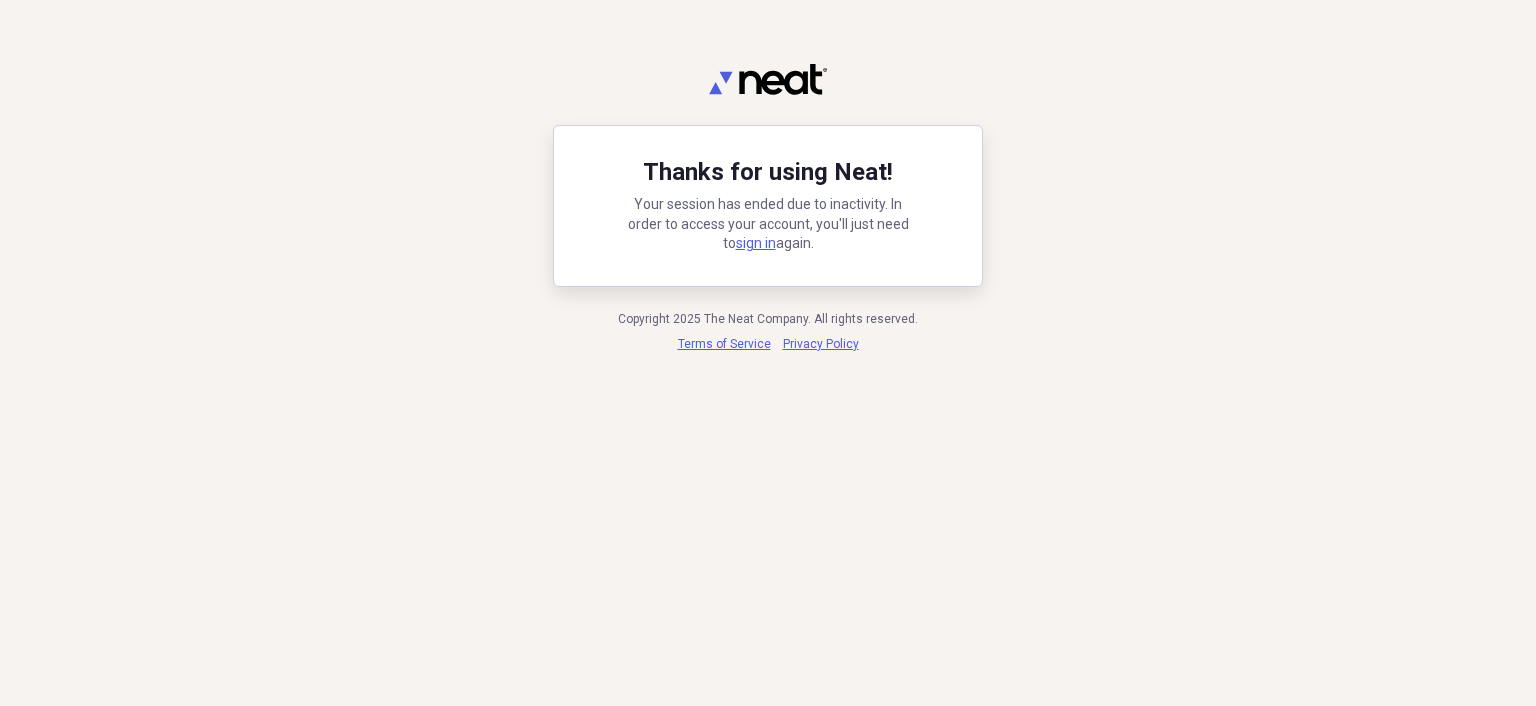scroll, scrollTop: 0, scrollLeft: 0, axis: both 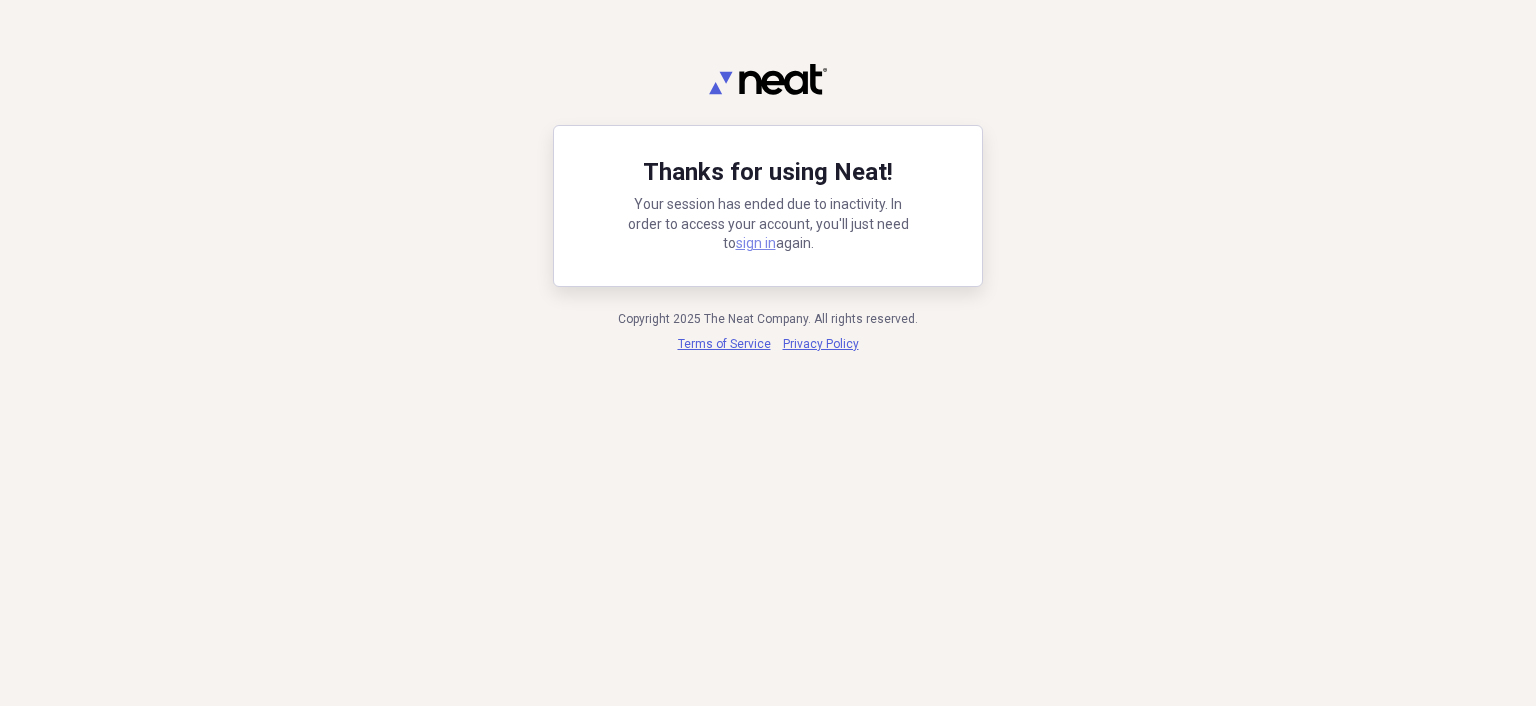 click on "sign in" at bounding box center [756, 243] 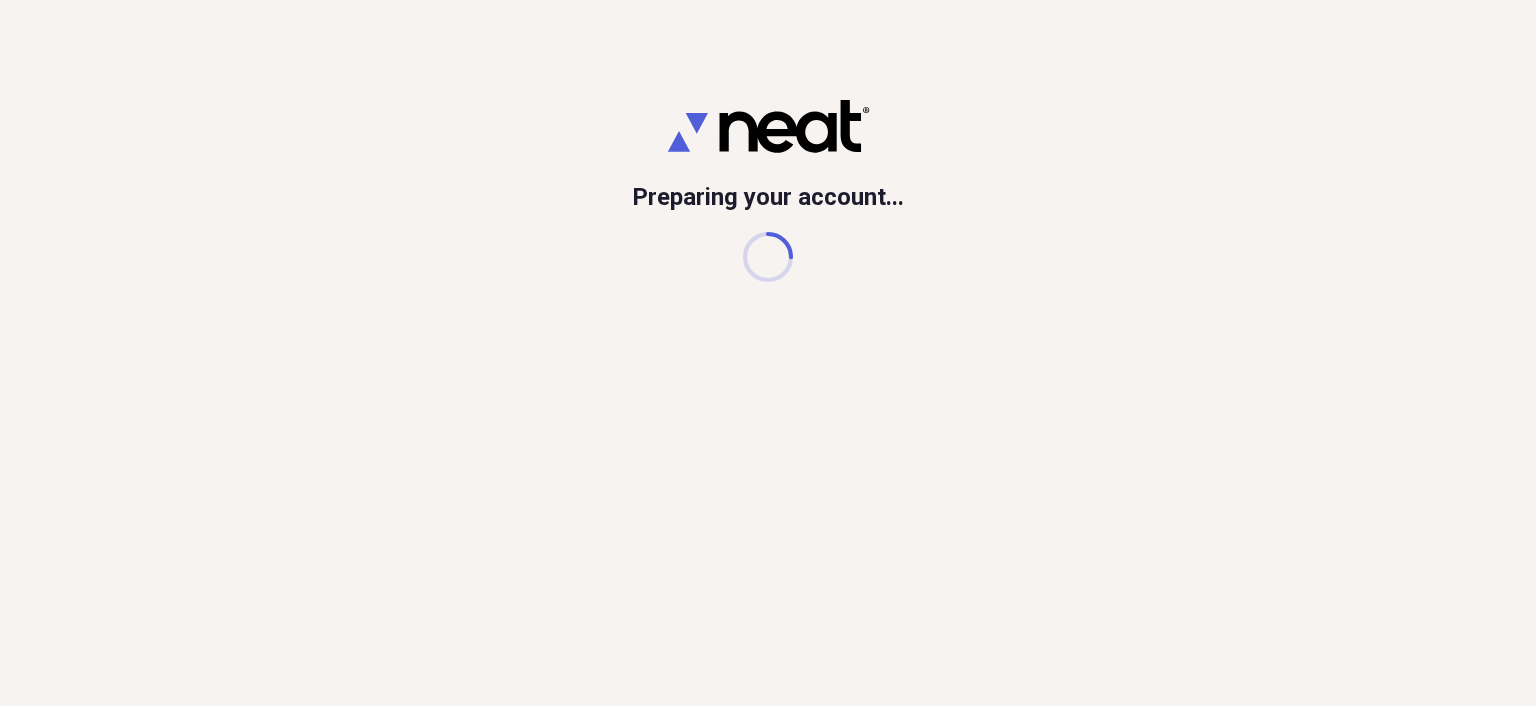 scroll, scrollTop: 0, scrollLeft: 0, axis: both 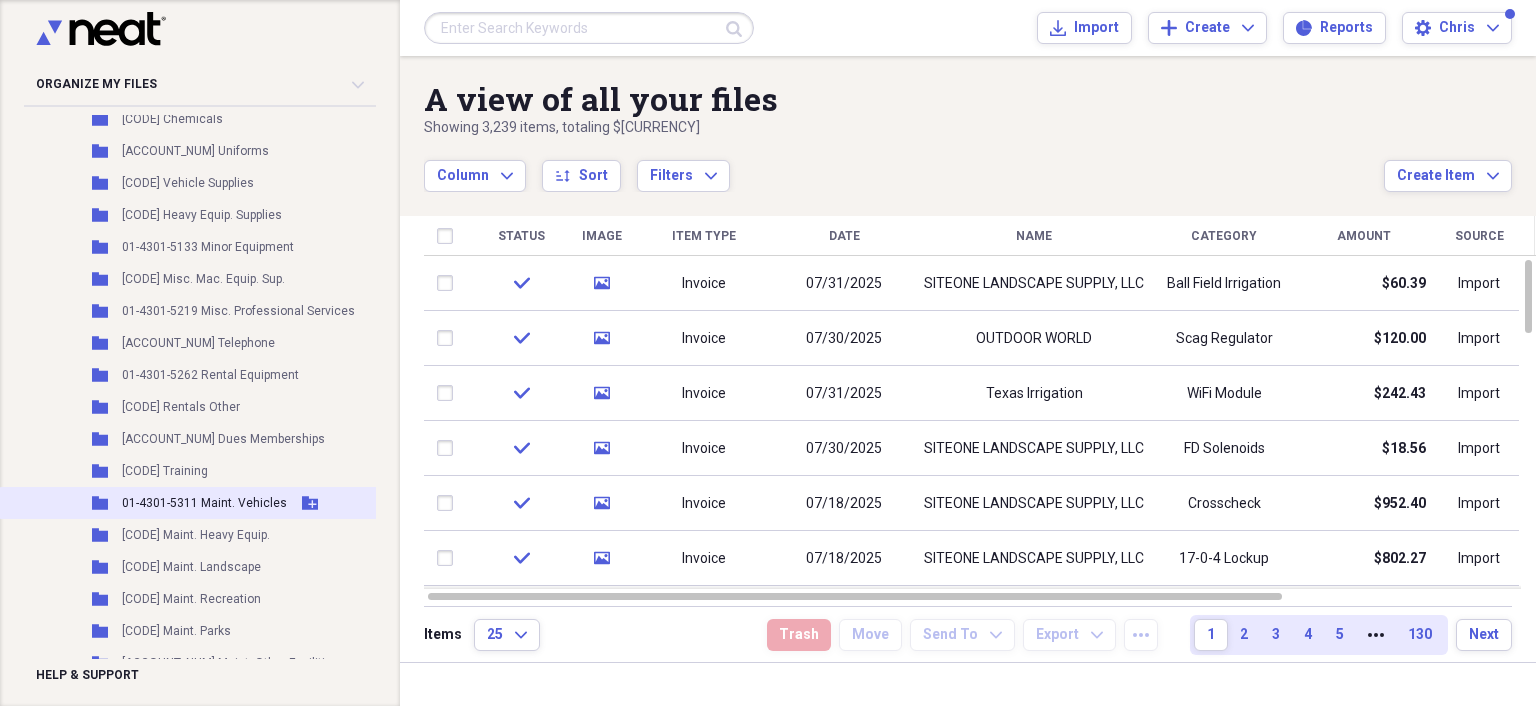click on "01-4301-5311 Maint. Vehicles" at bounding box center (204, 503) 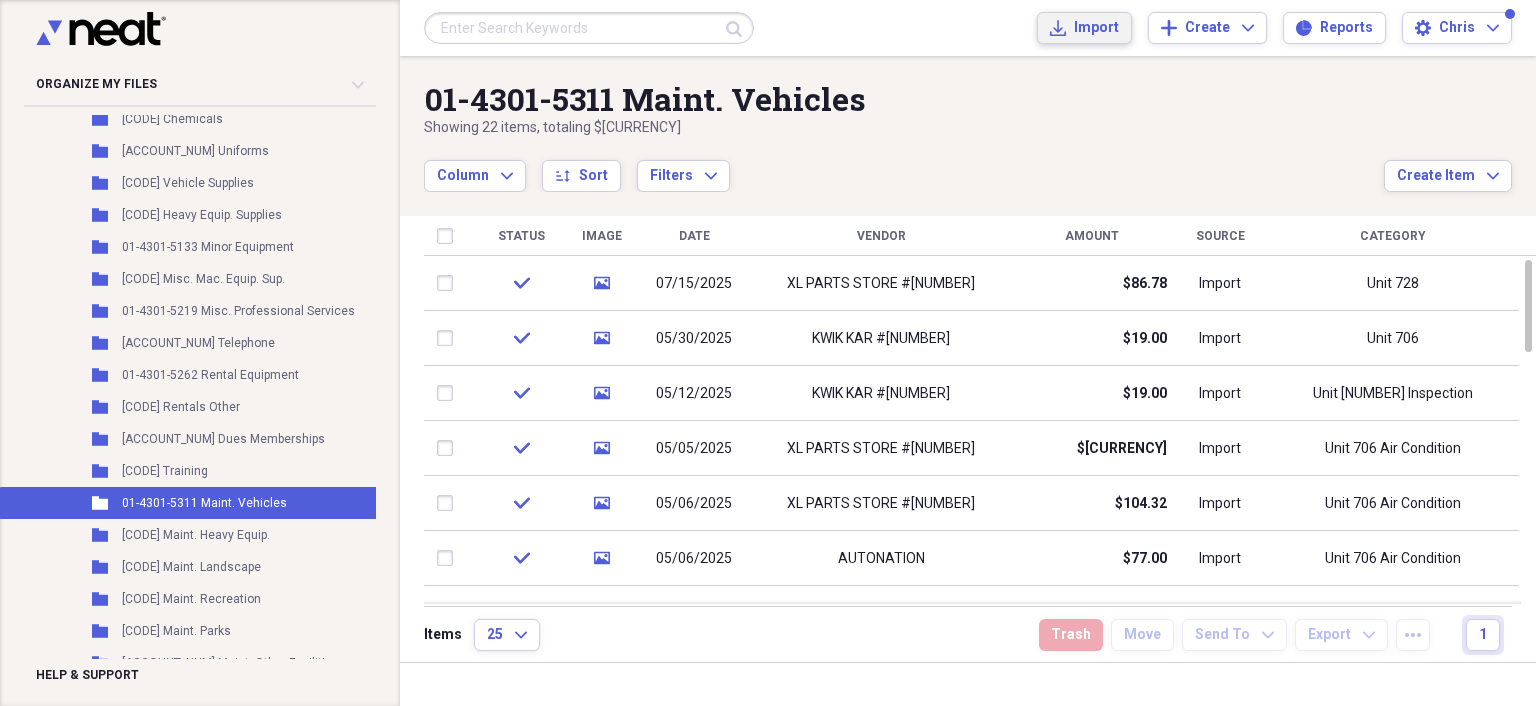click on "Import Import" at bounding box center [1084, 28] 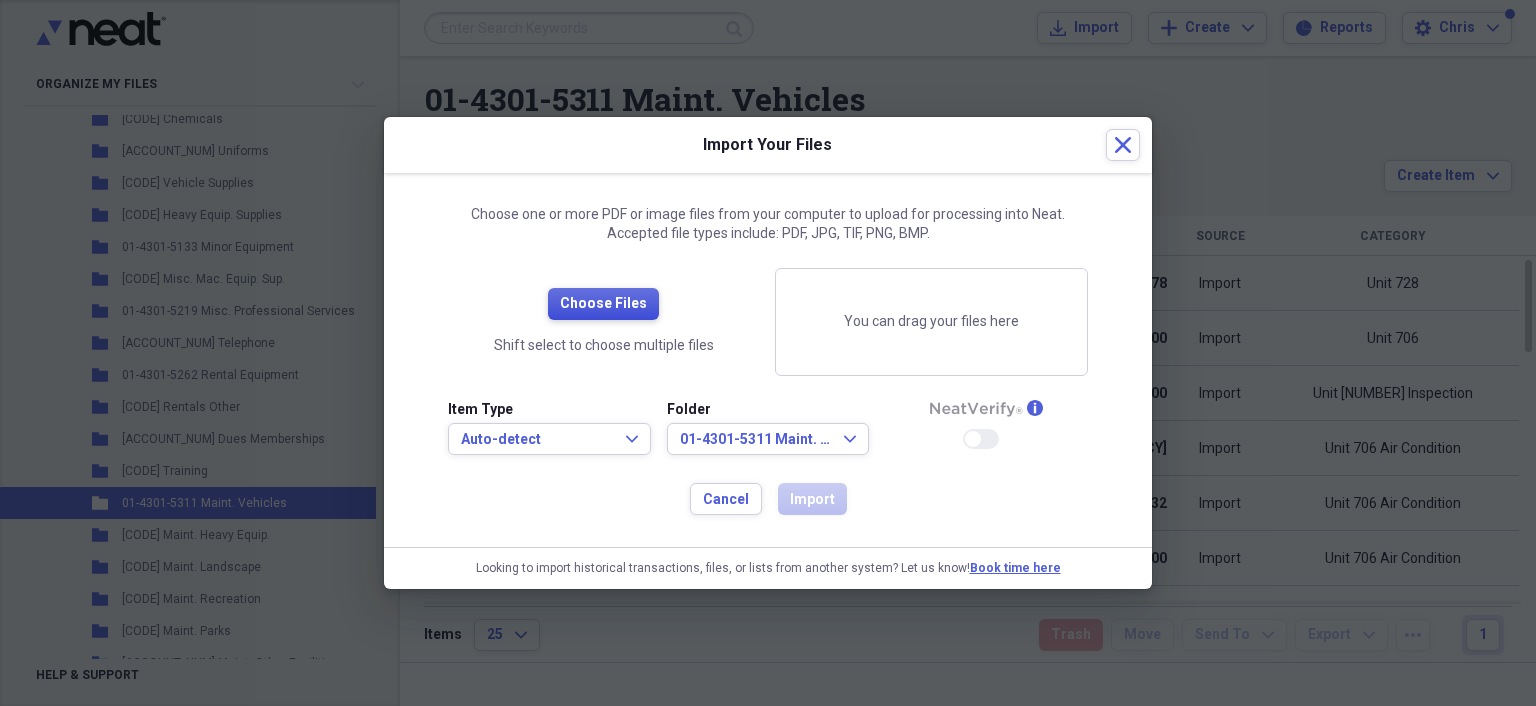 click on "Choose Files" at bounding box center [603, 304] 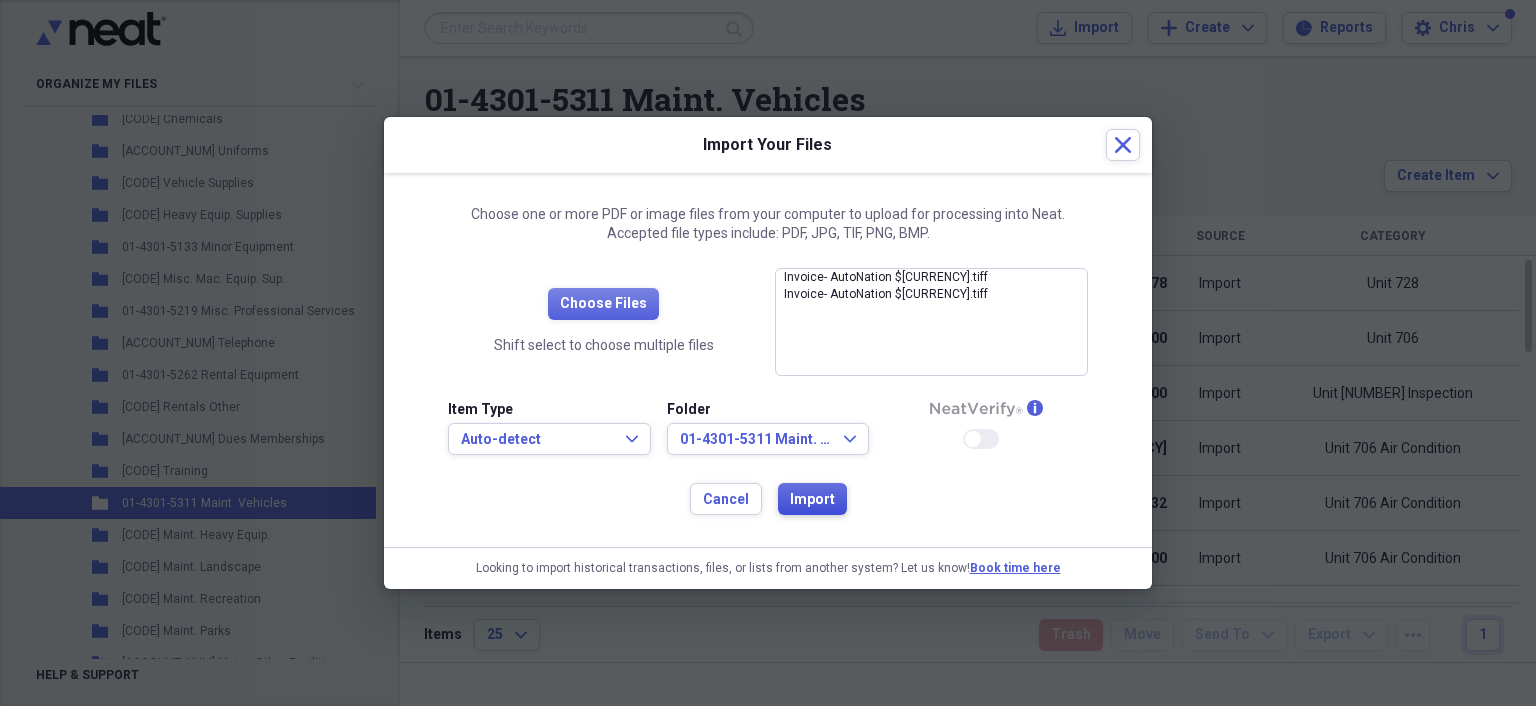 click on "Import" at bounding box center [812, 500] 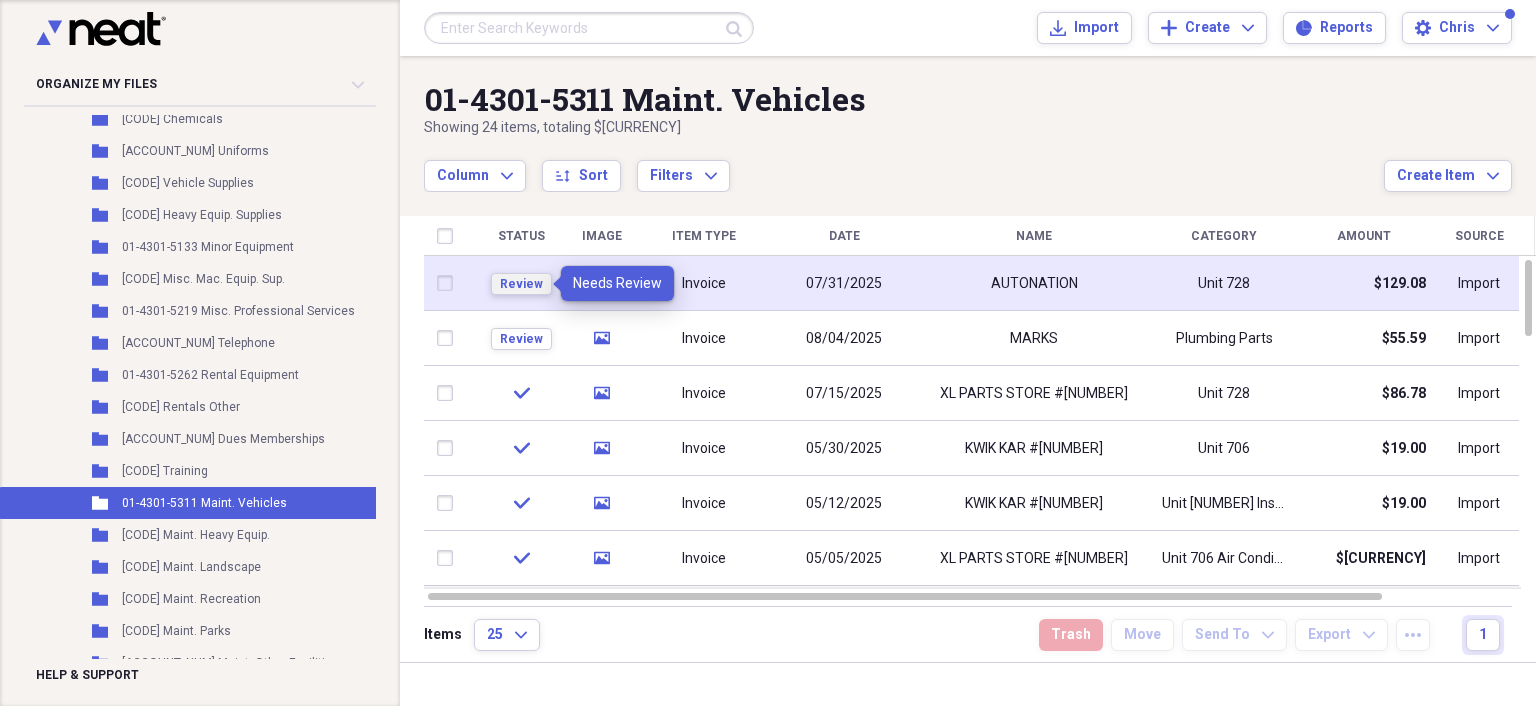click on "Review" at bounding box center [521, 284] 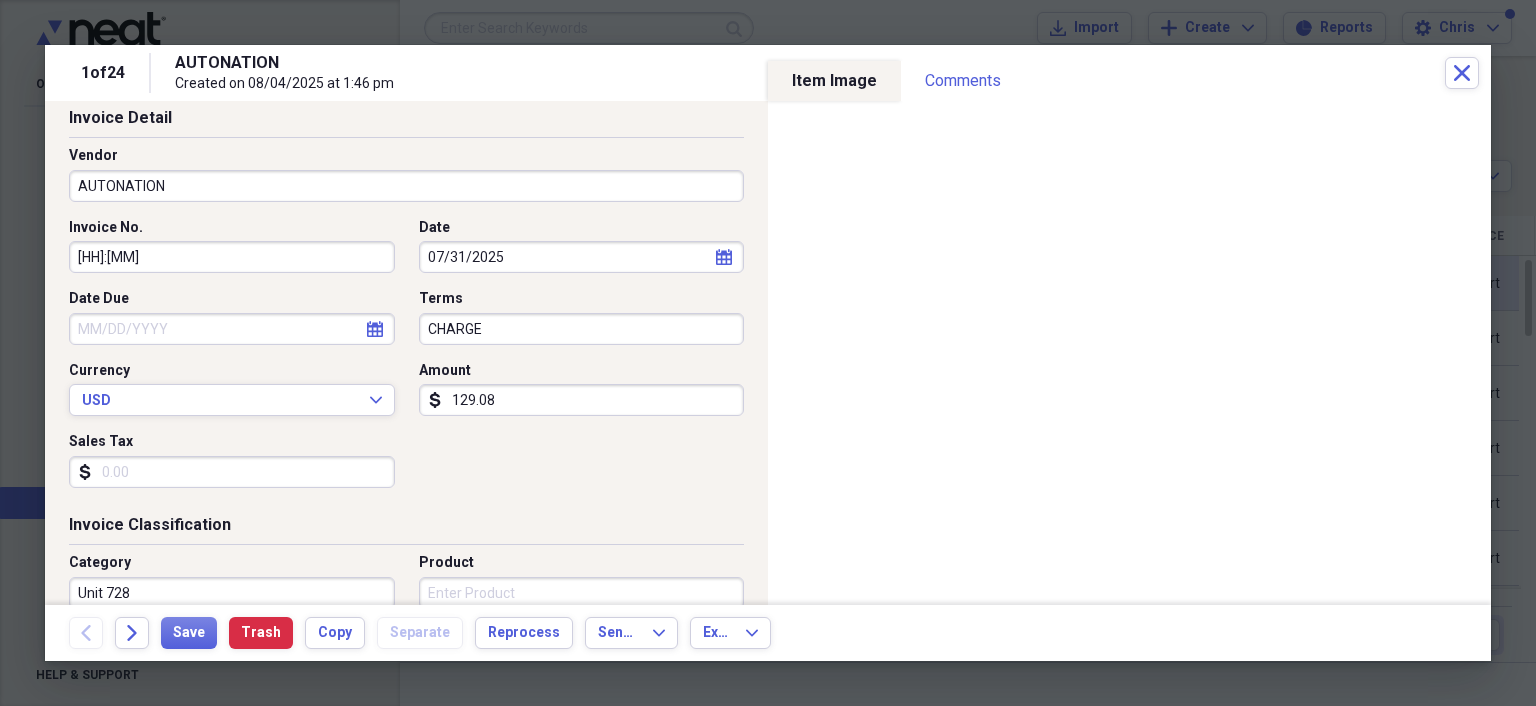scroll, scrollTop: 300, scrollLeft: 0, axis: vertical 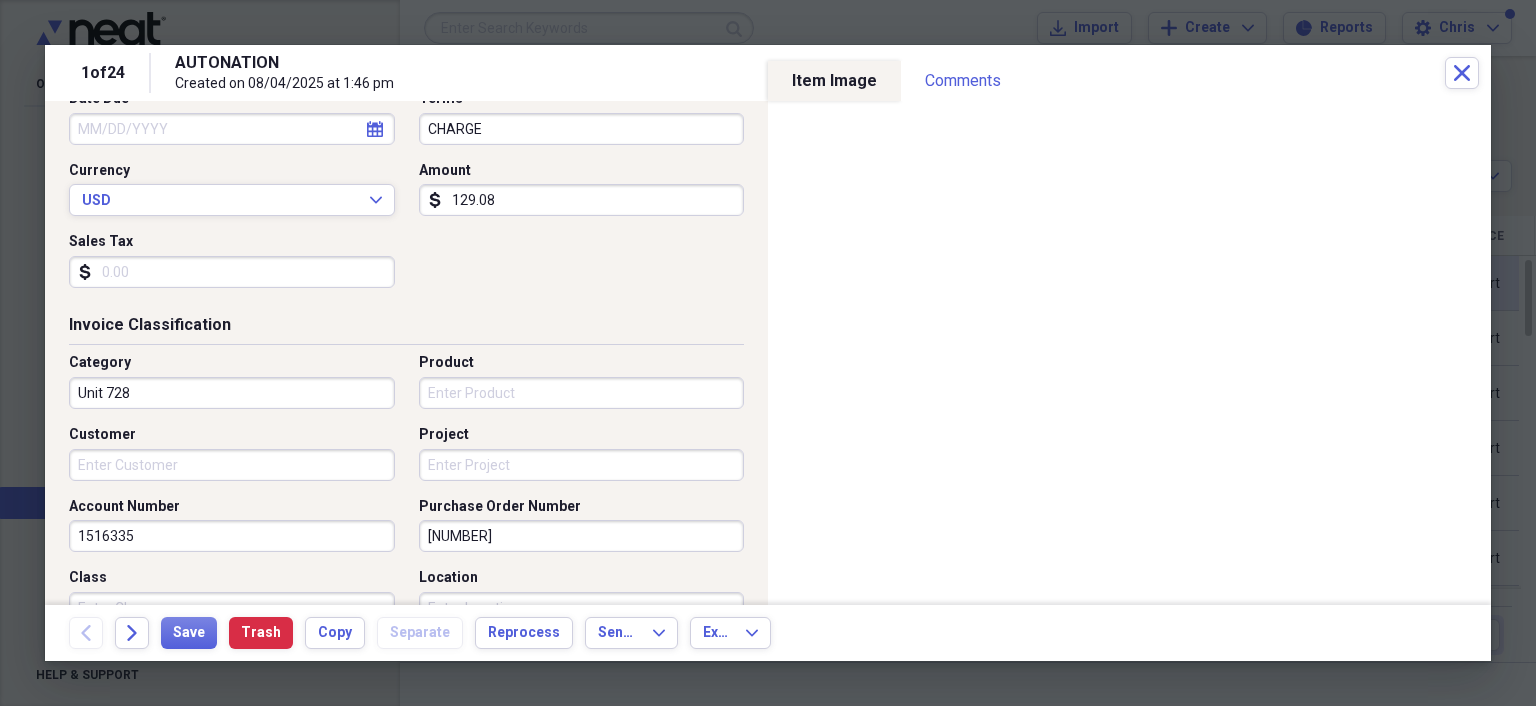 click on "Unit 728" at bounding box center [232, 393] 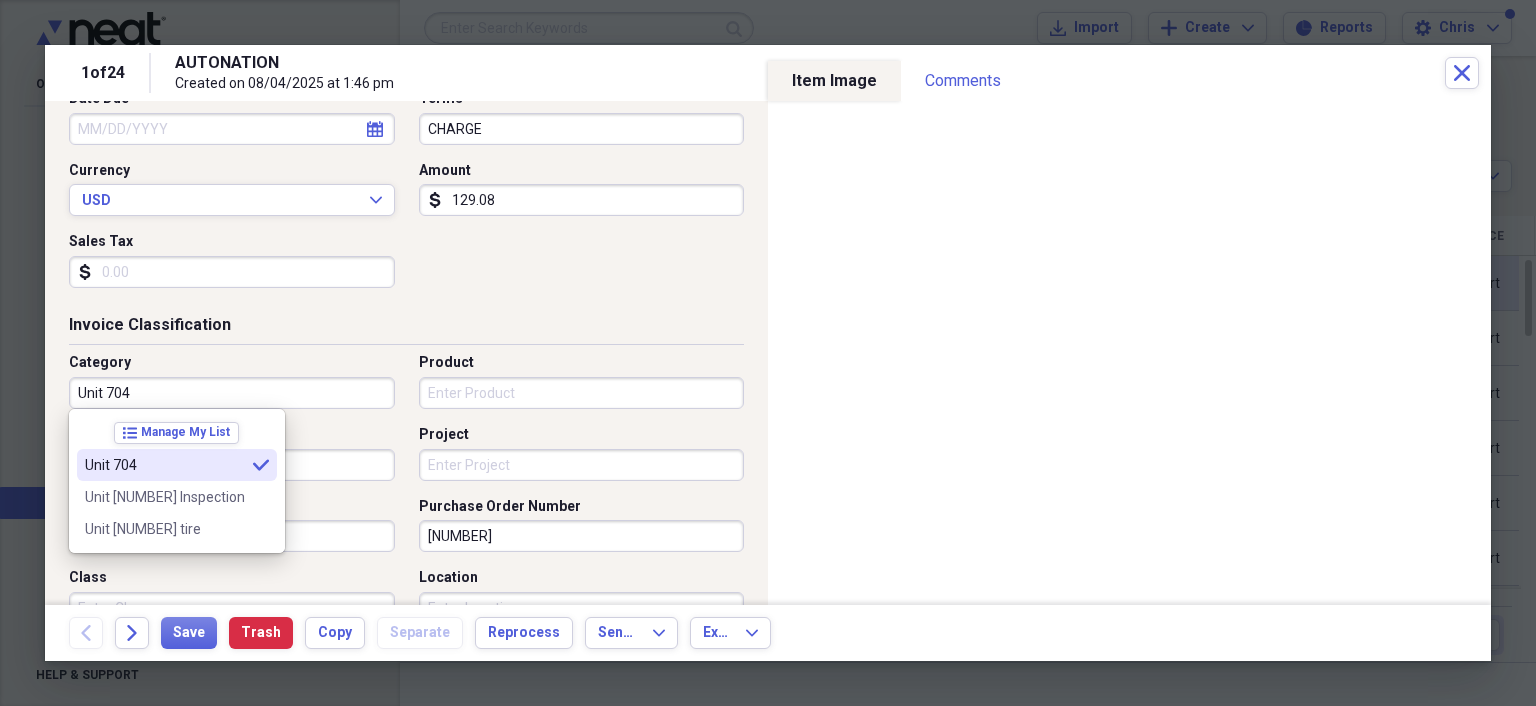 type on "Unit 704" 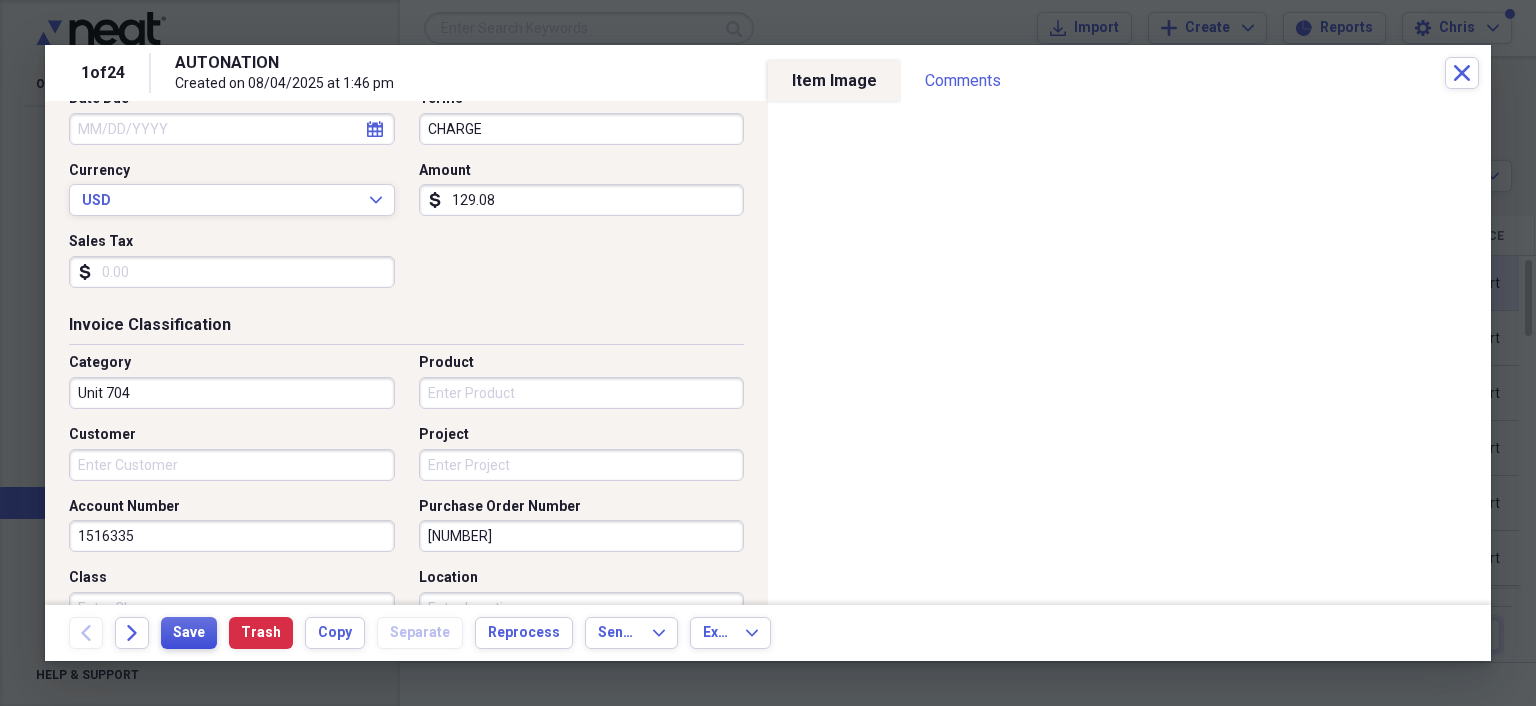 click on "Save" at bounding box center [189, 633] 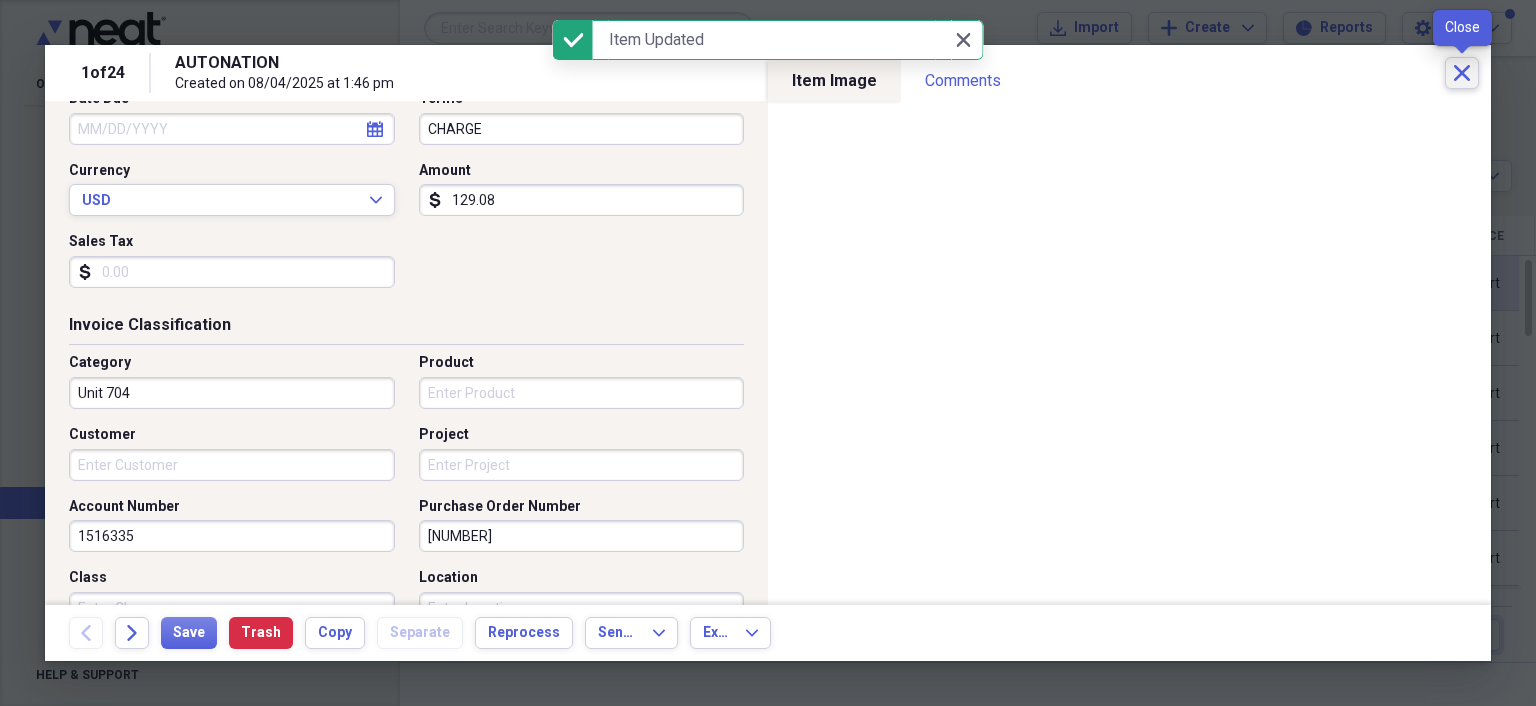 click on "Close" at bounding box center (1462, 73) 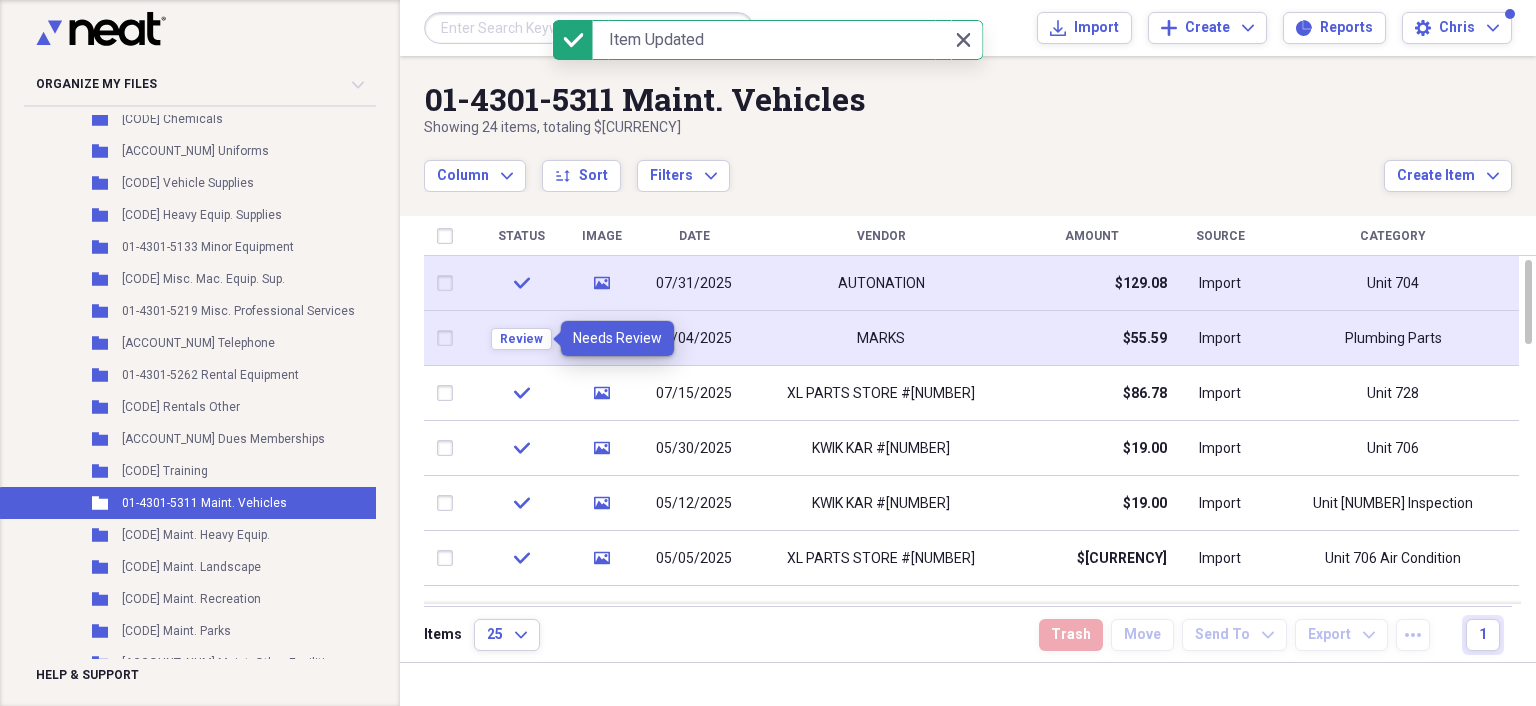 click on "Review" at bounding box center [521, 338] 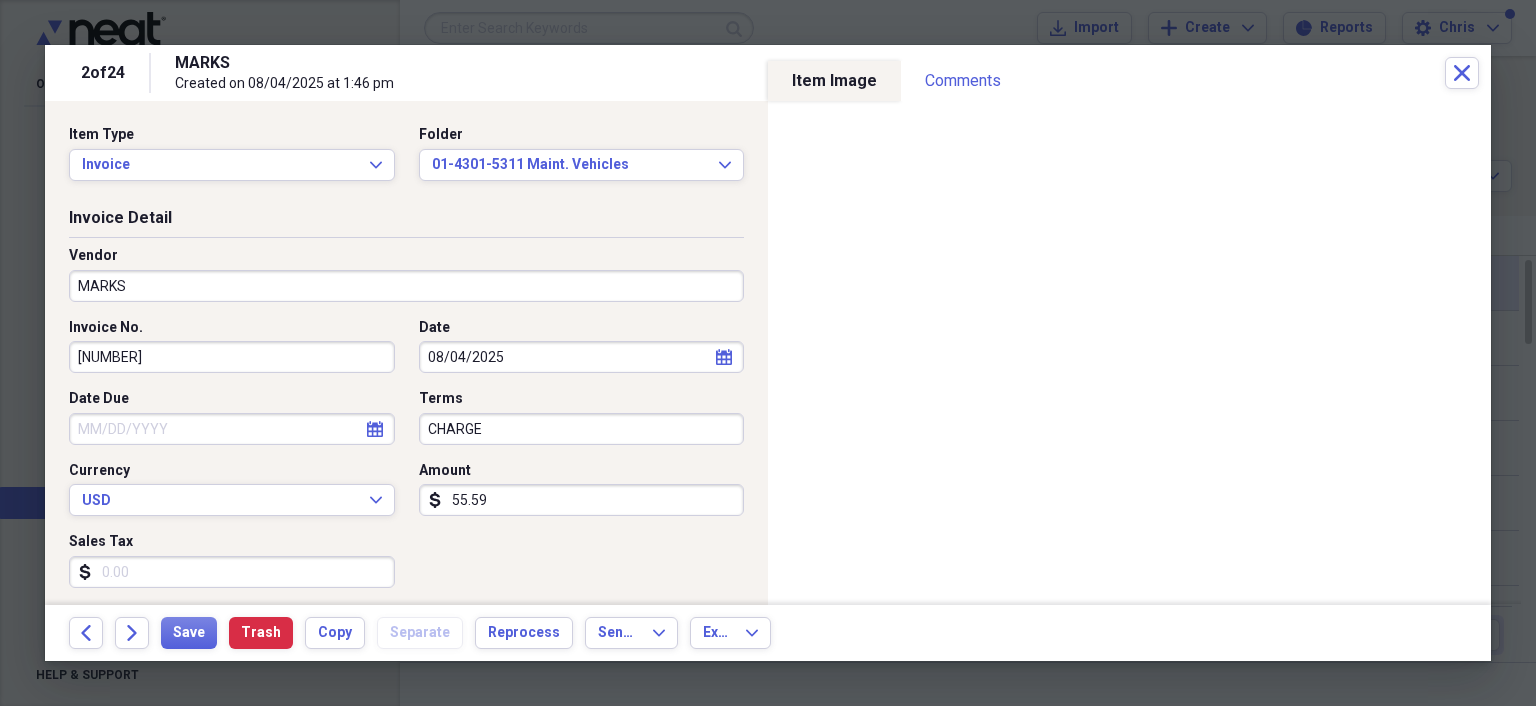 click on "MARKS" at bounding box center (406, 286) 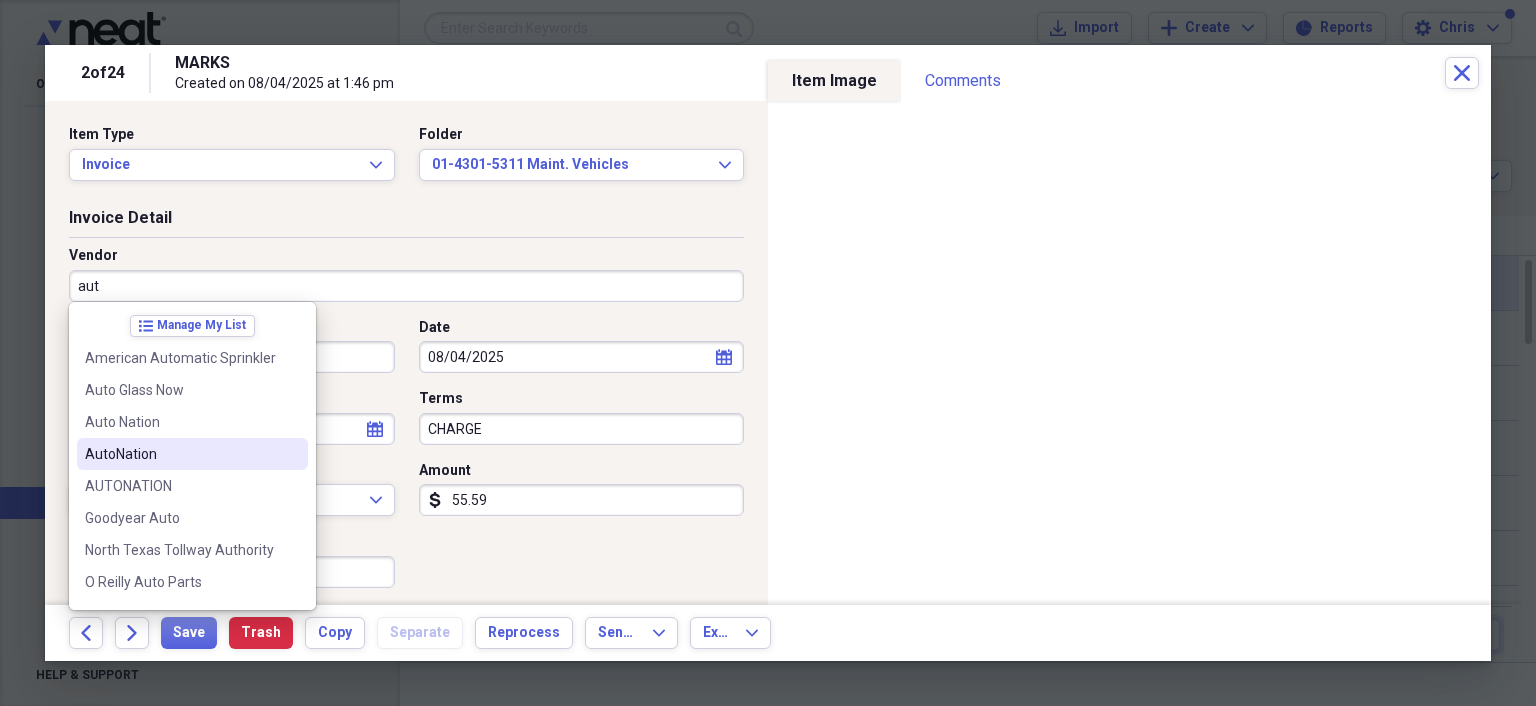 click on "AutoNation" at bounding box center (192, 454) 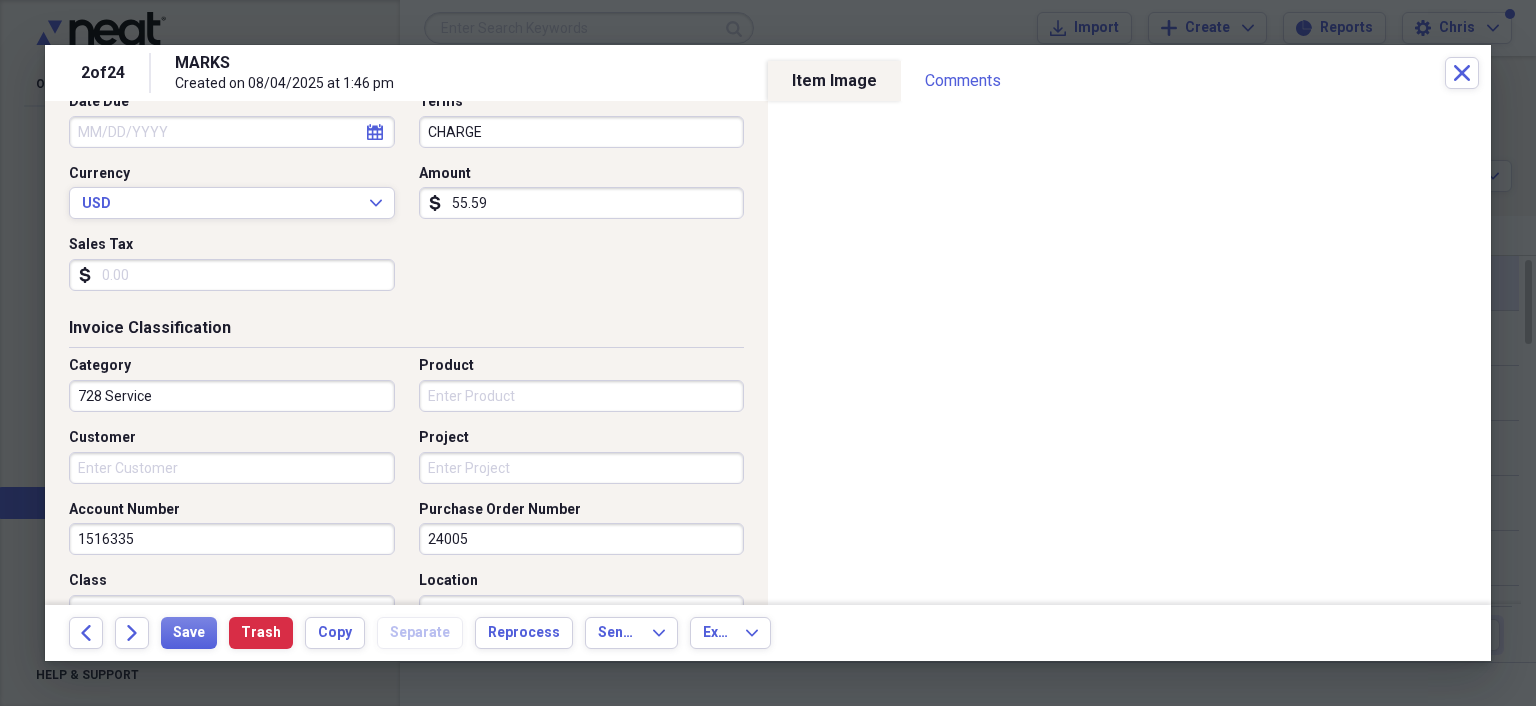 scroll, scrollTop: 300, scrollLeft: 0, axis: vertical 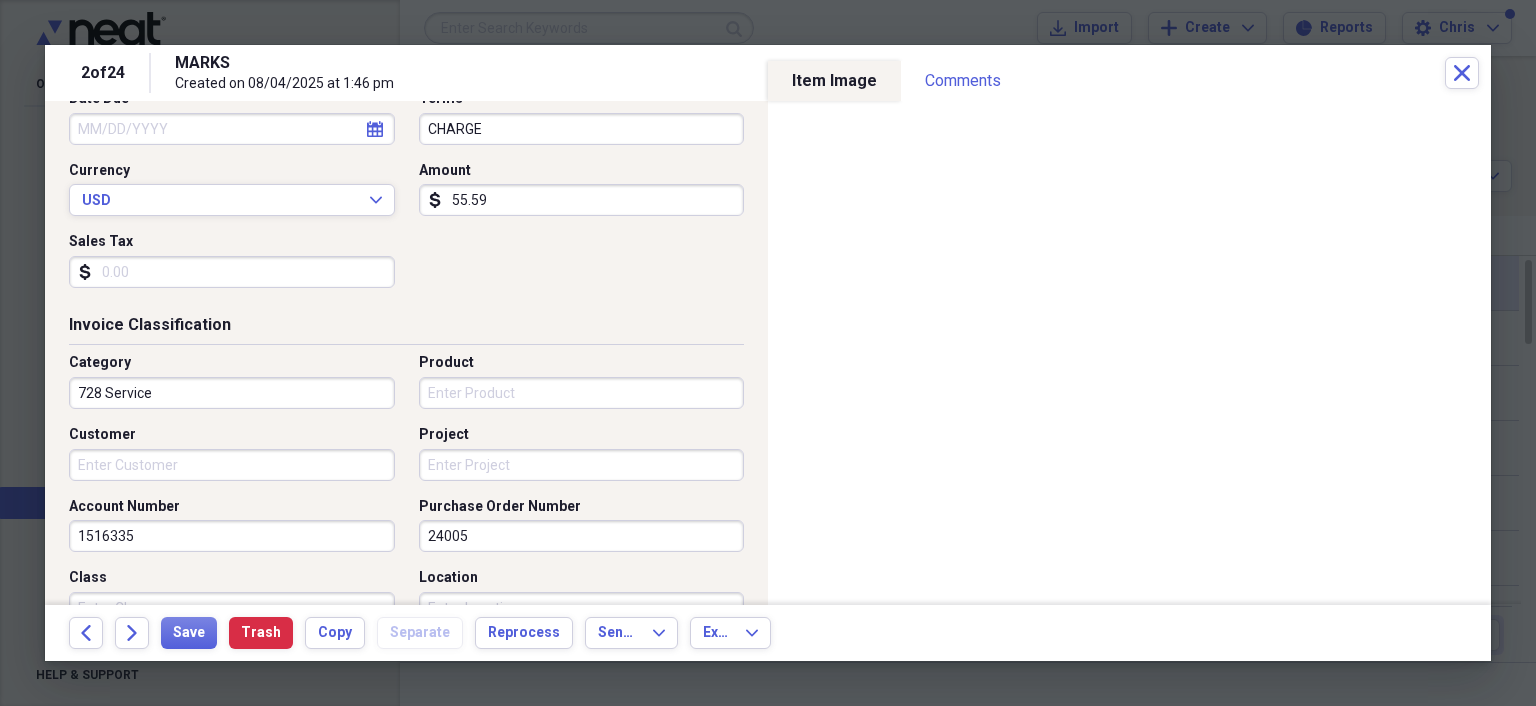 click on "728 Service" at bounding box center [232, 393] 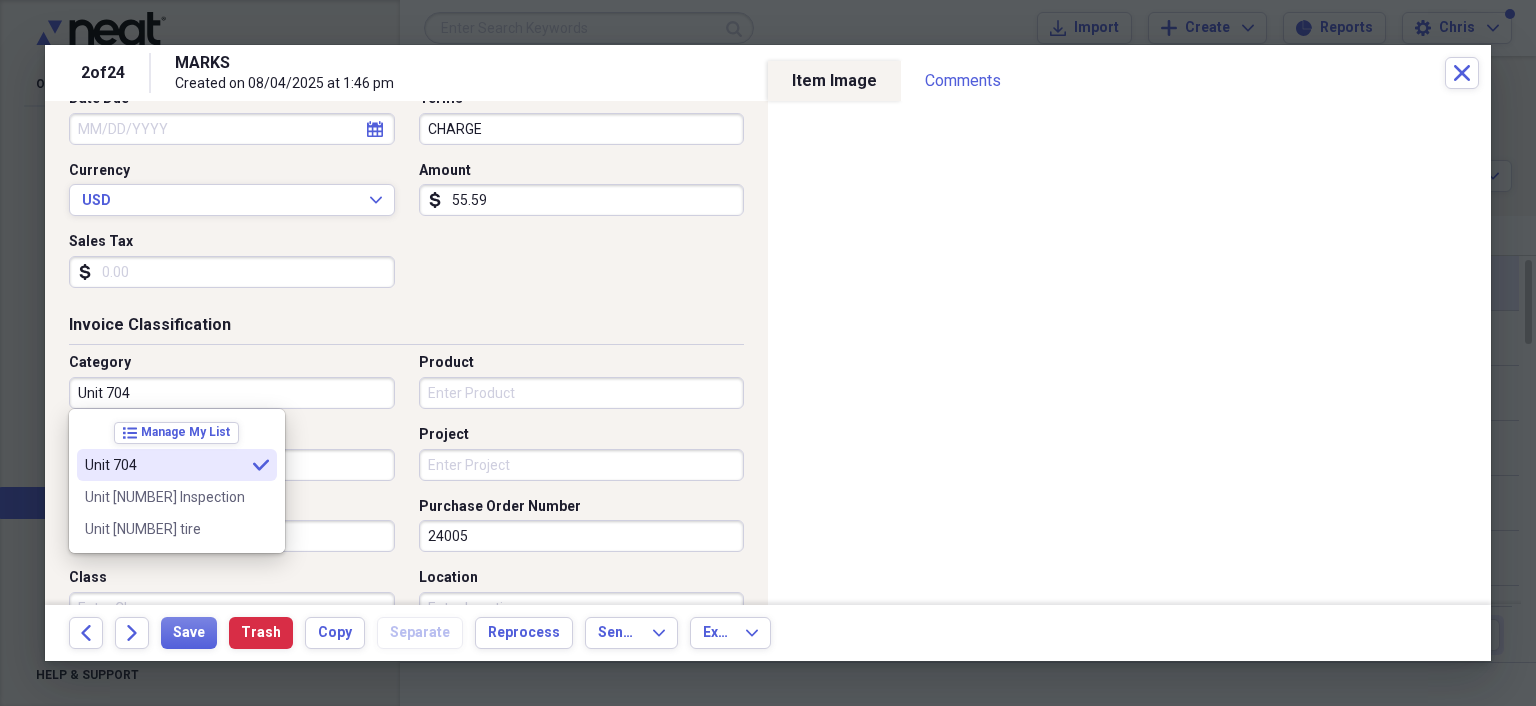 type on "Unit 704" 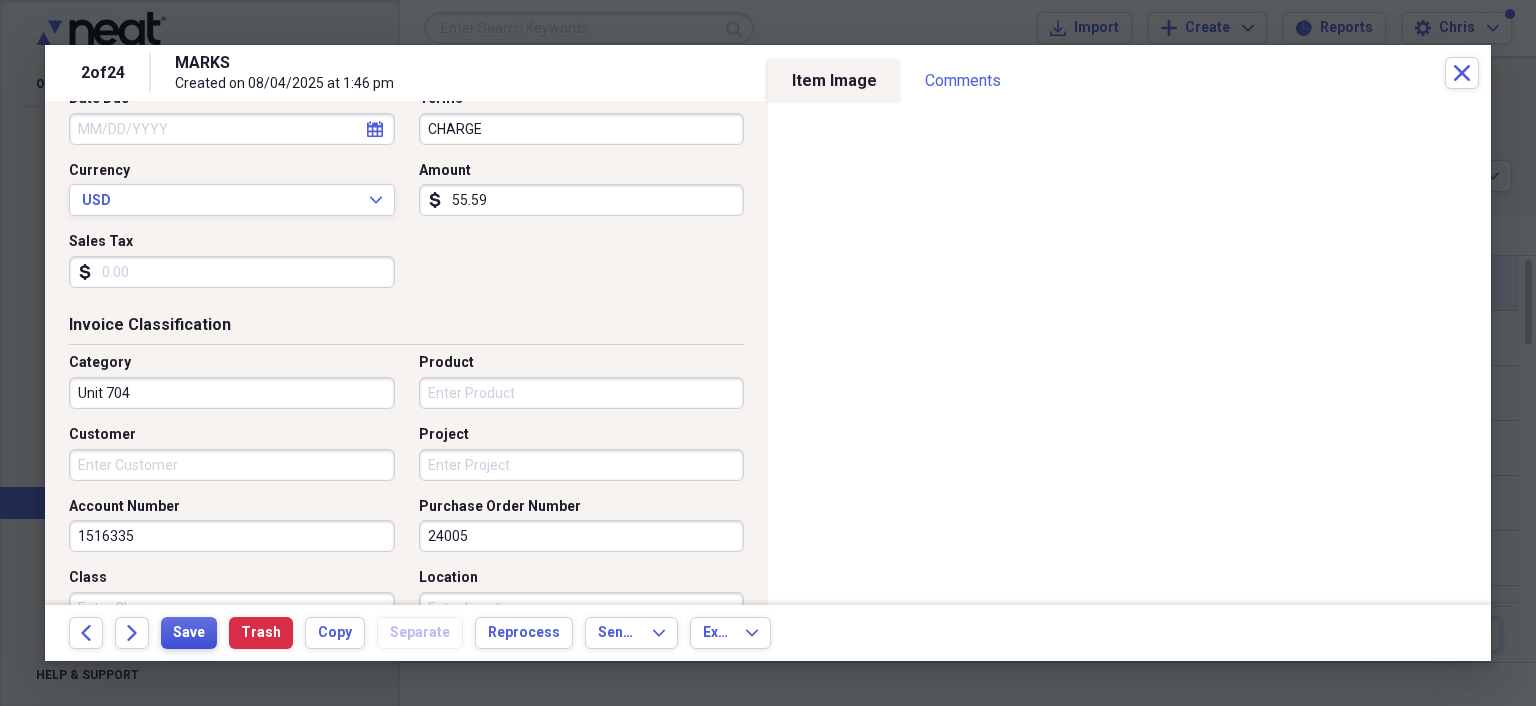 click on "Save" at bounding box center (189, 633) 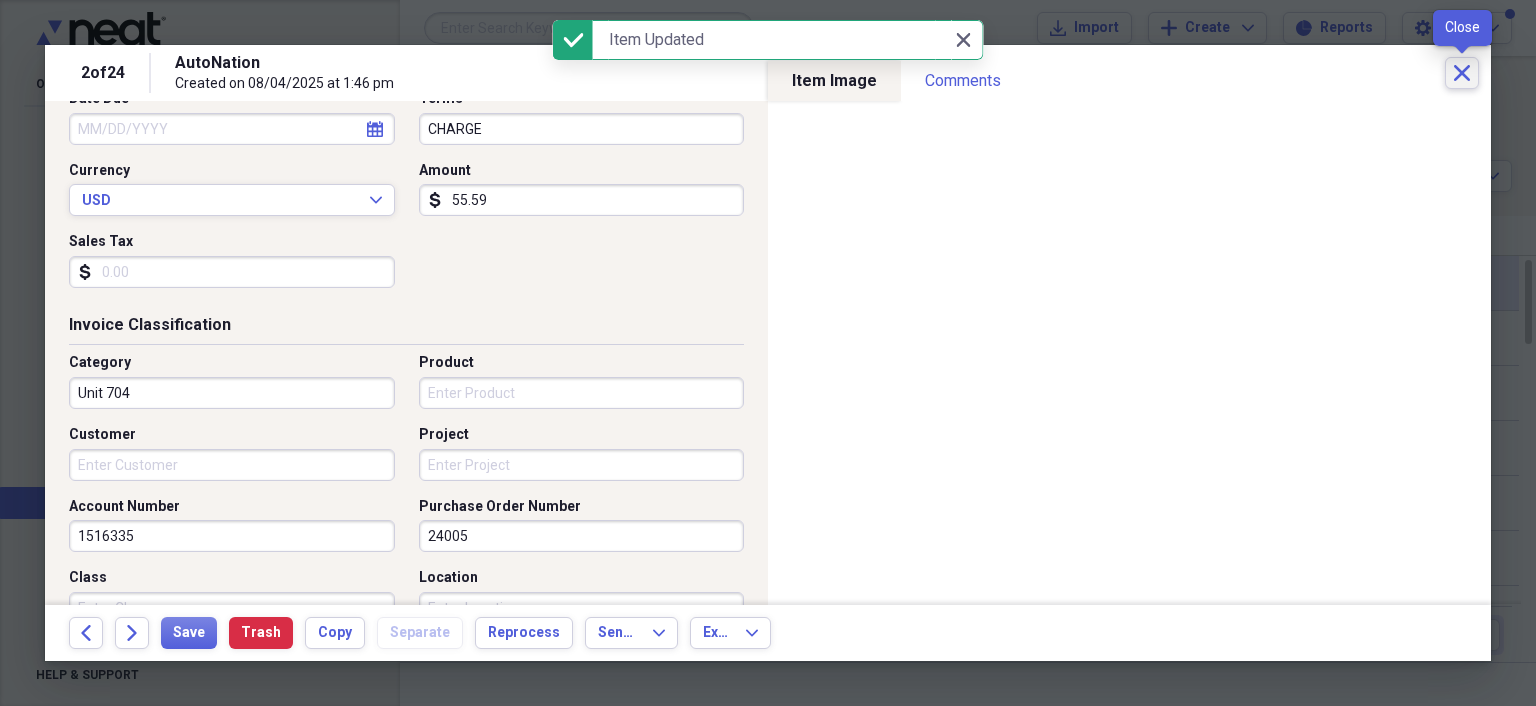 click on "Close" 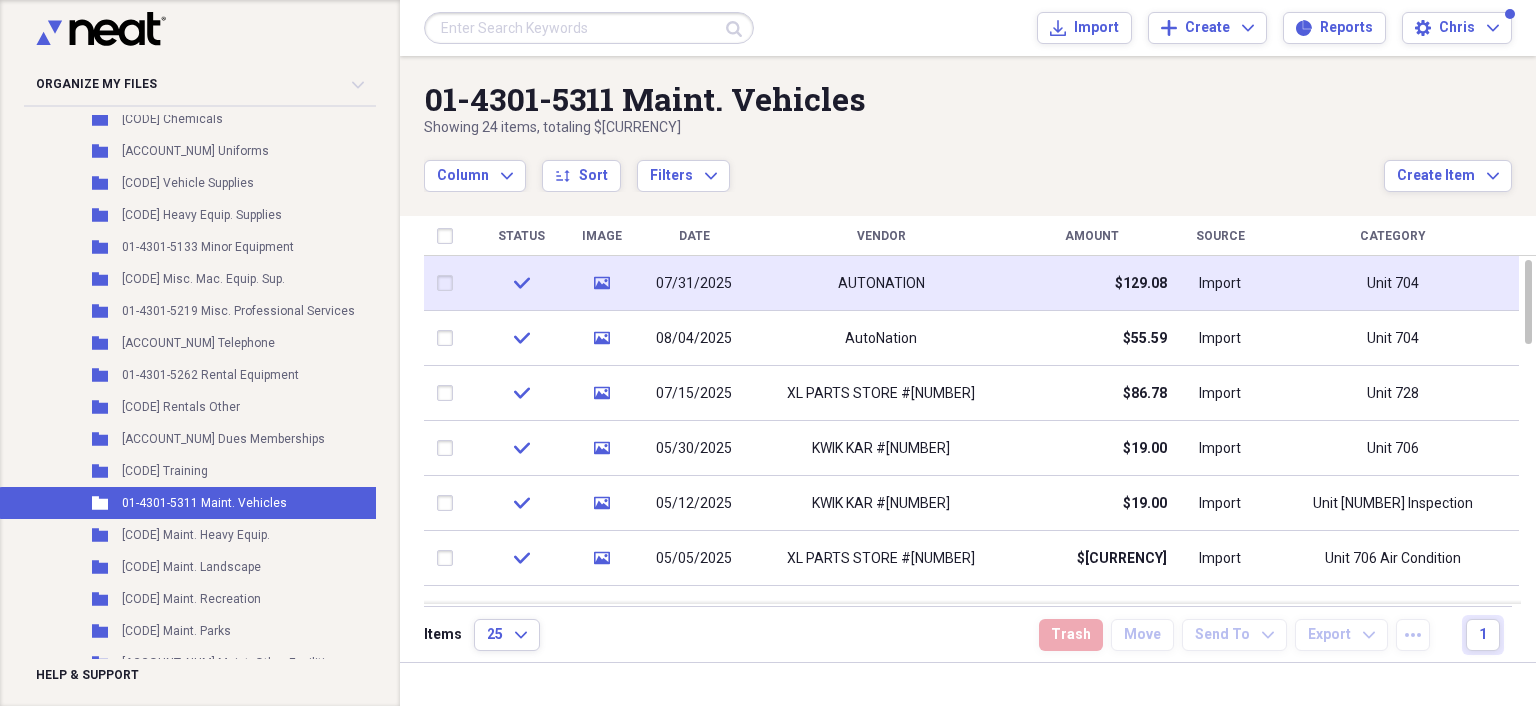 click at bounding box center [589, 28] 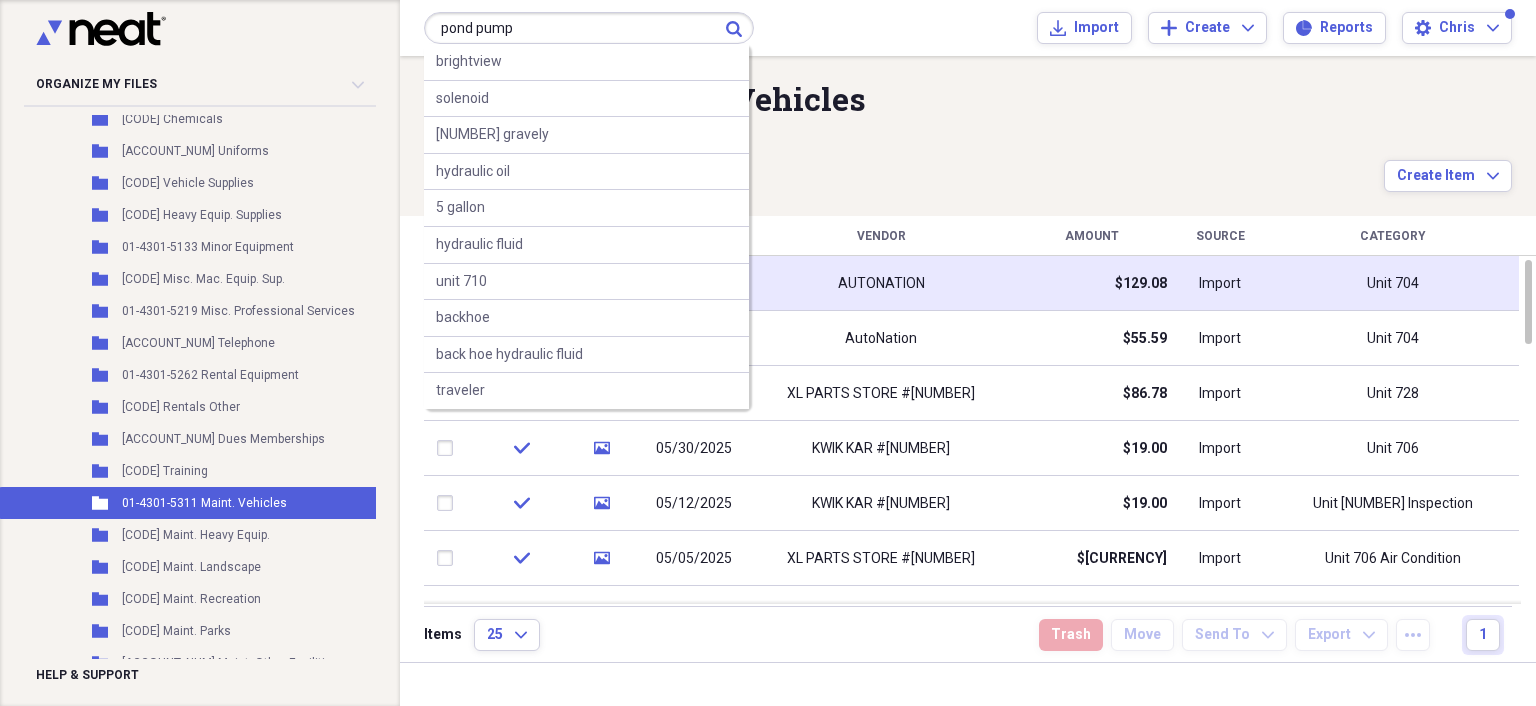 type on "pond pump" 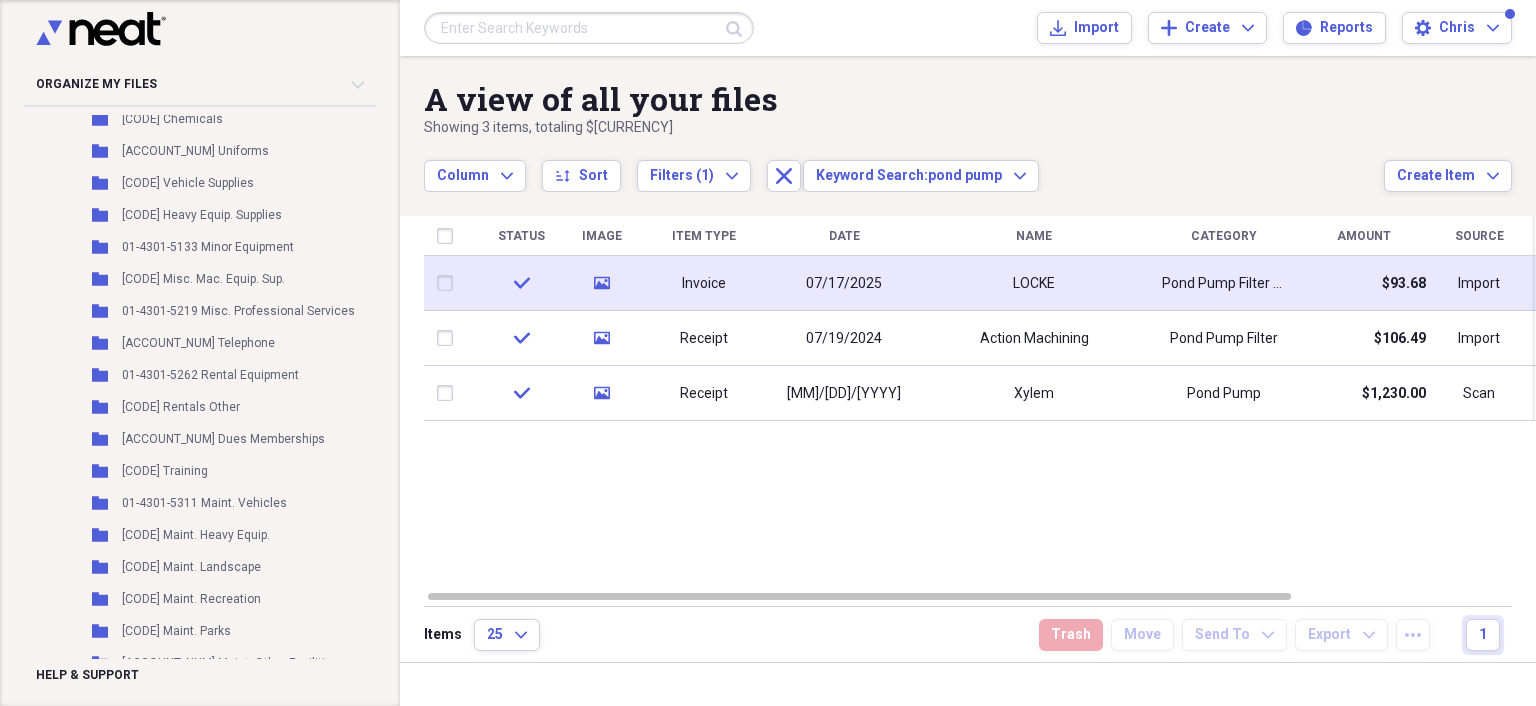click at bounding box center (589, 28) 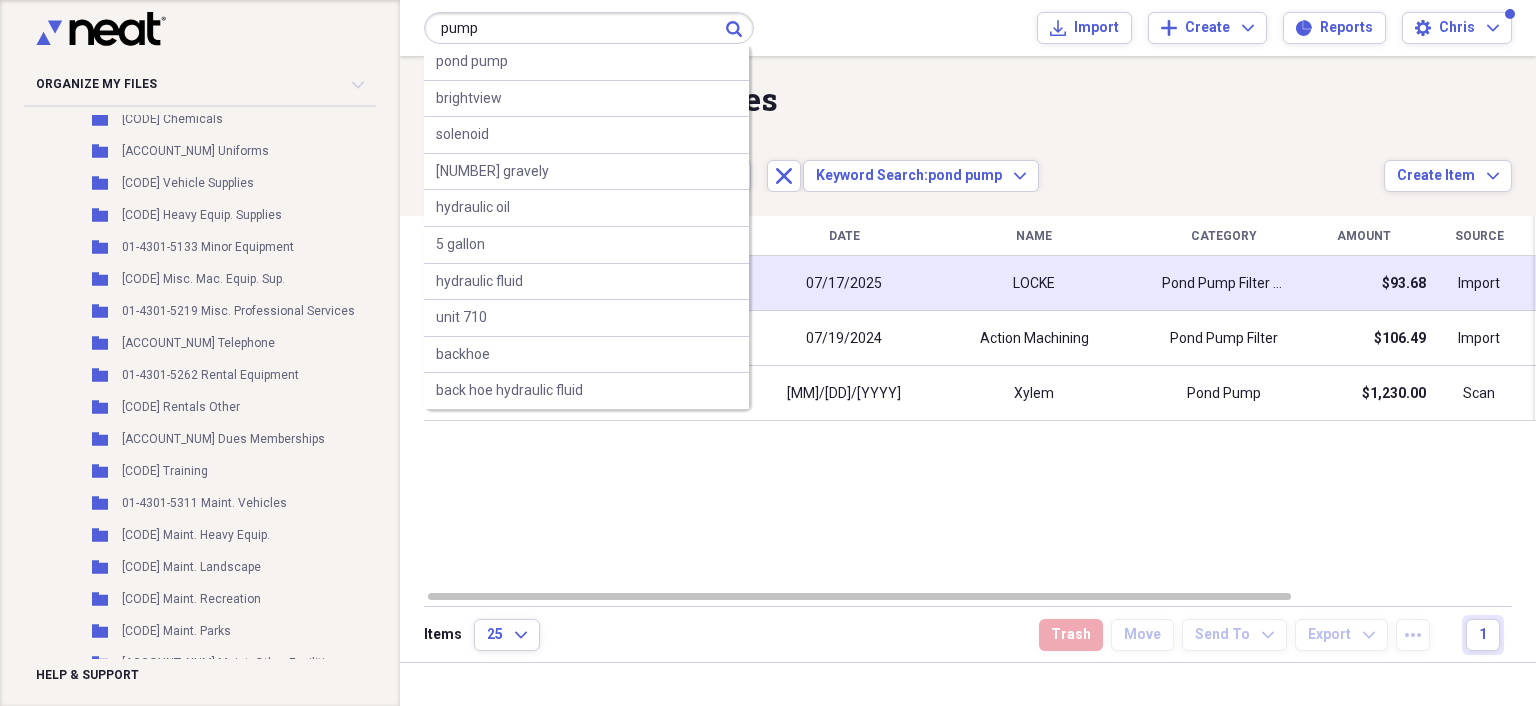 type on "pump" 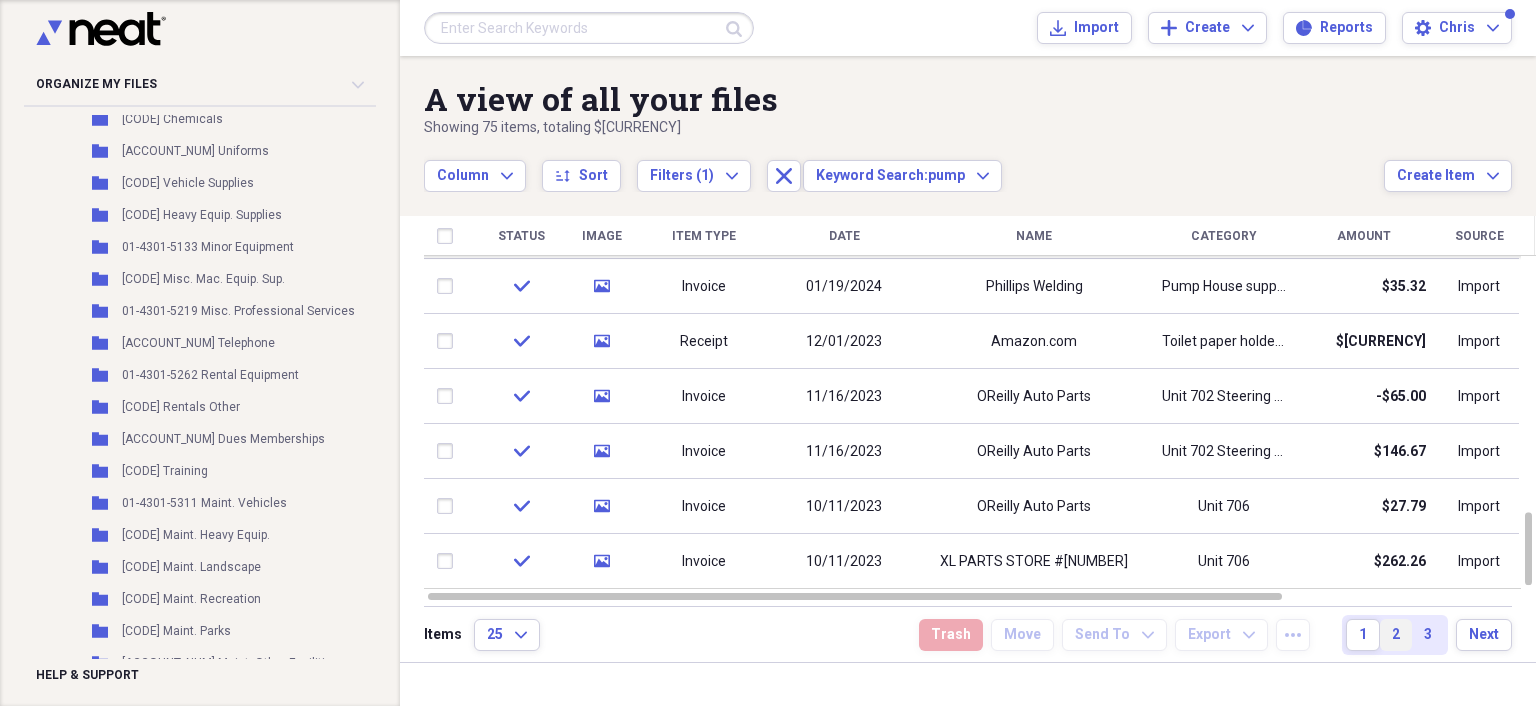 click on "2" at bounding box center [1396, 635] 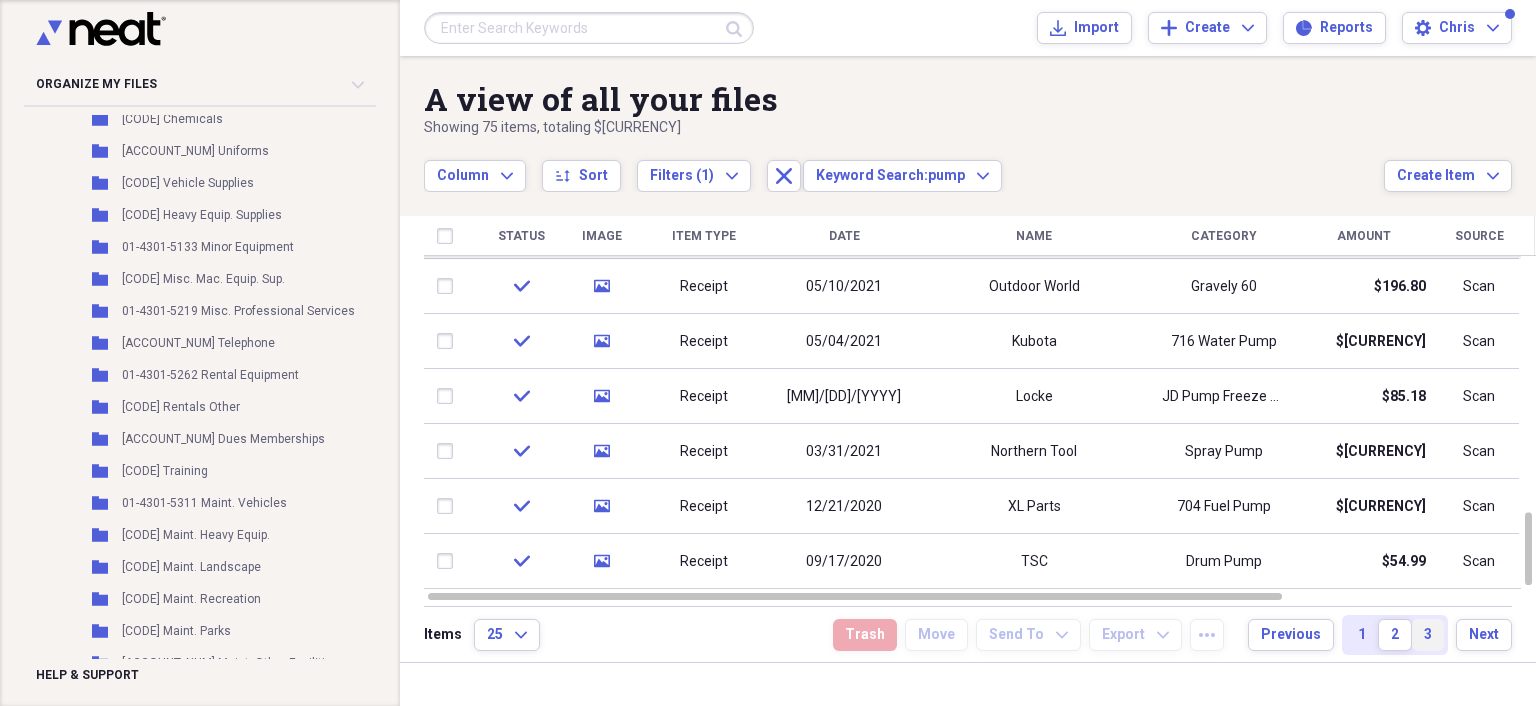 click on "3" at bounding box center [1428, 635] 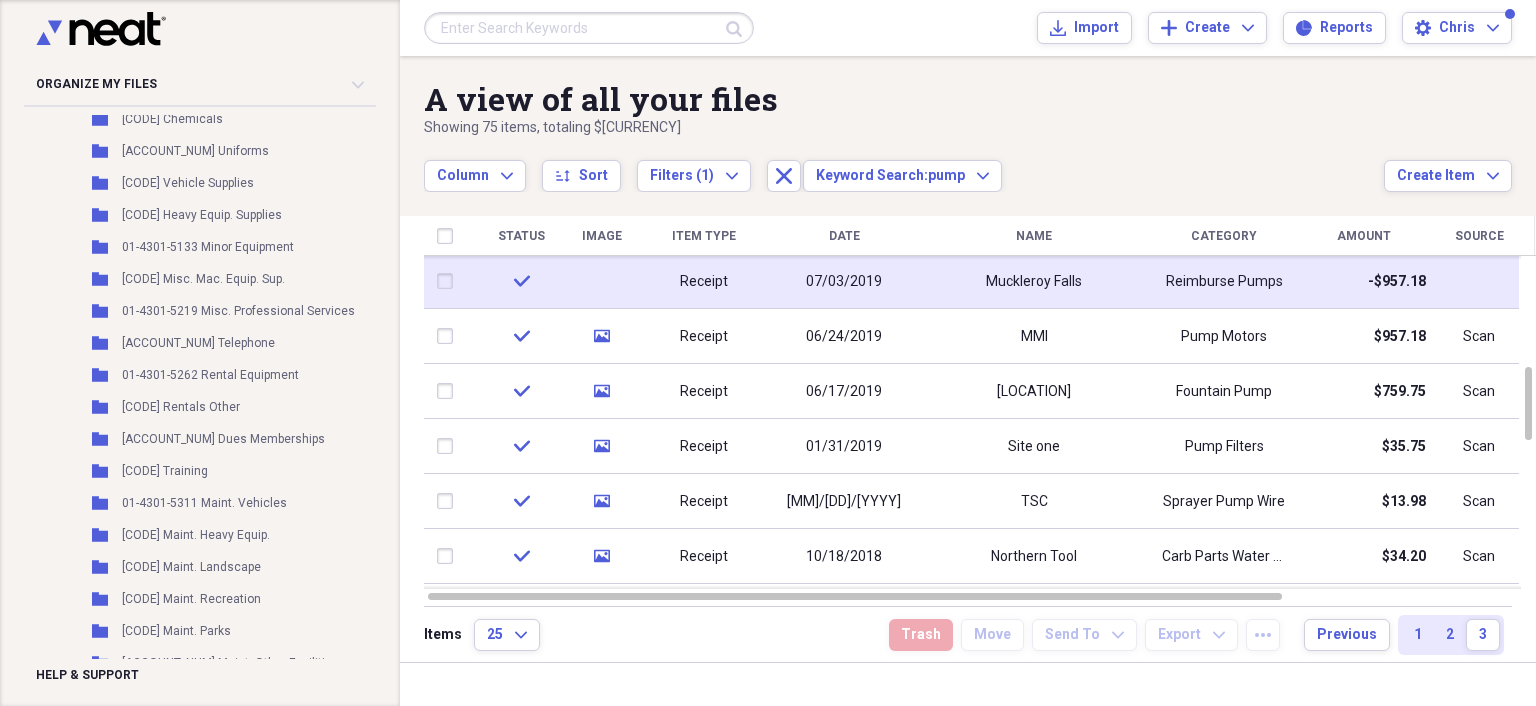 click on "Reimburse Pumps" at bounding box center (1224, 282) 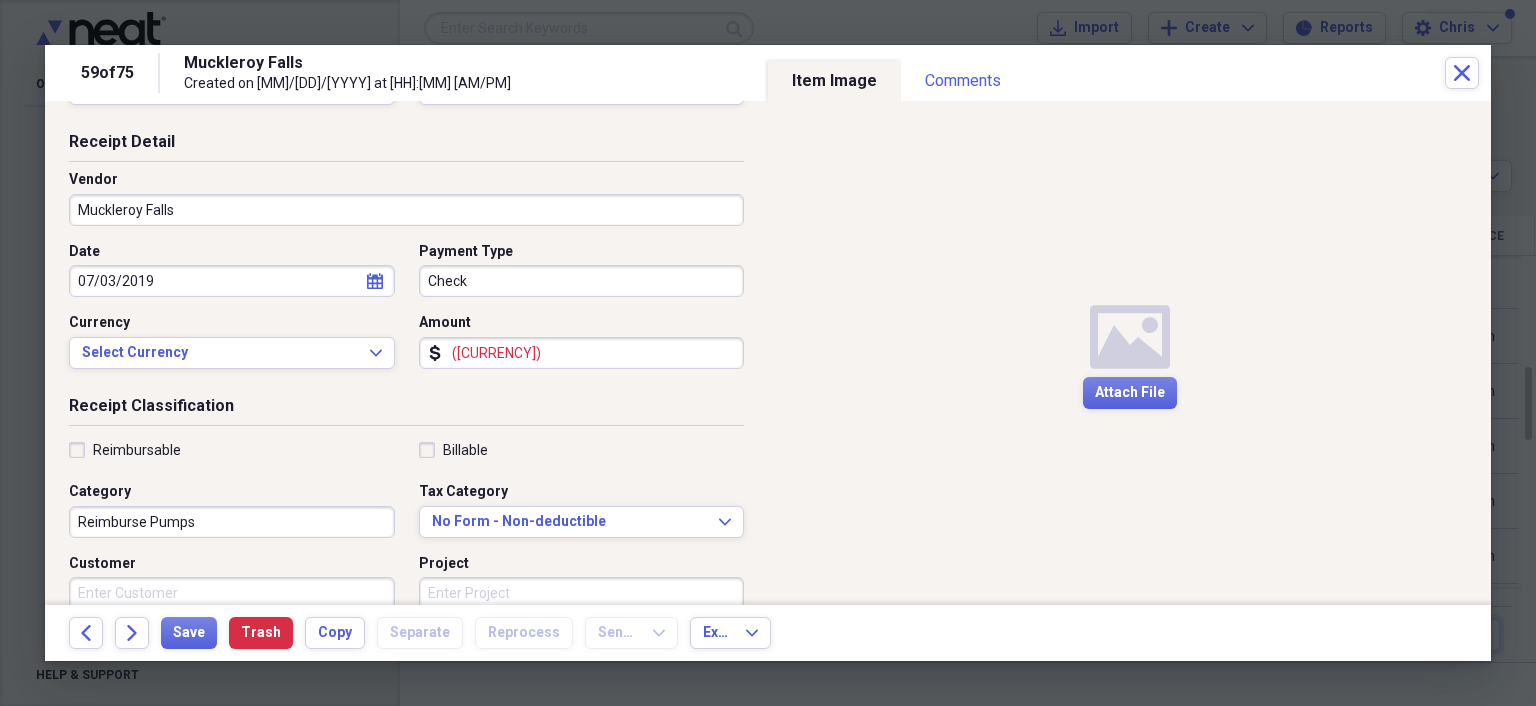 scroll, scrollTop: 0, scrollLeft: 0, axis: both 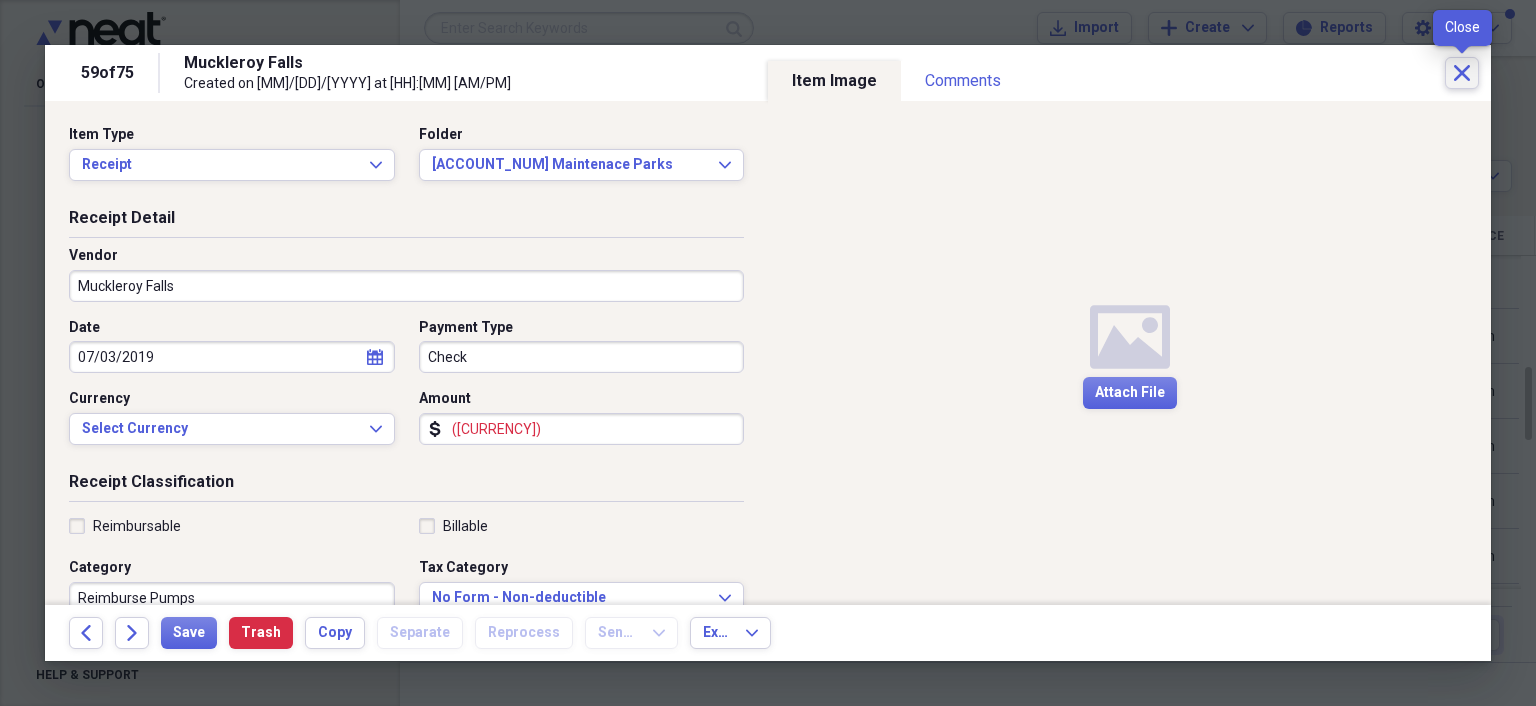 click on "Close" 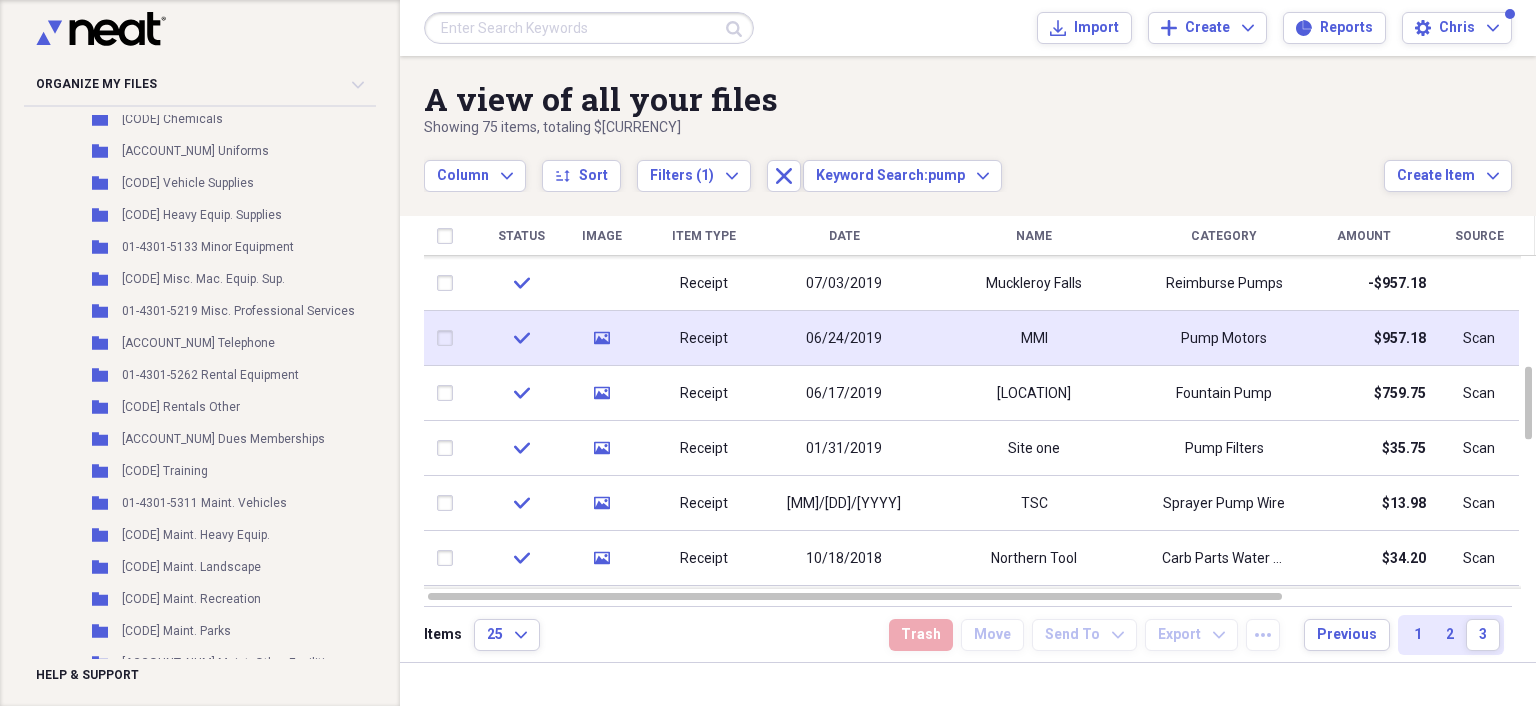 click on "Pump Motors" at bounding box center (1224, 339) 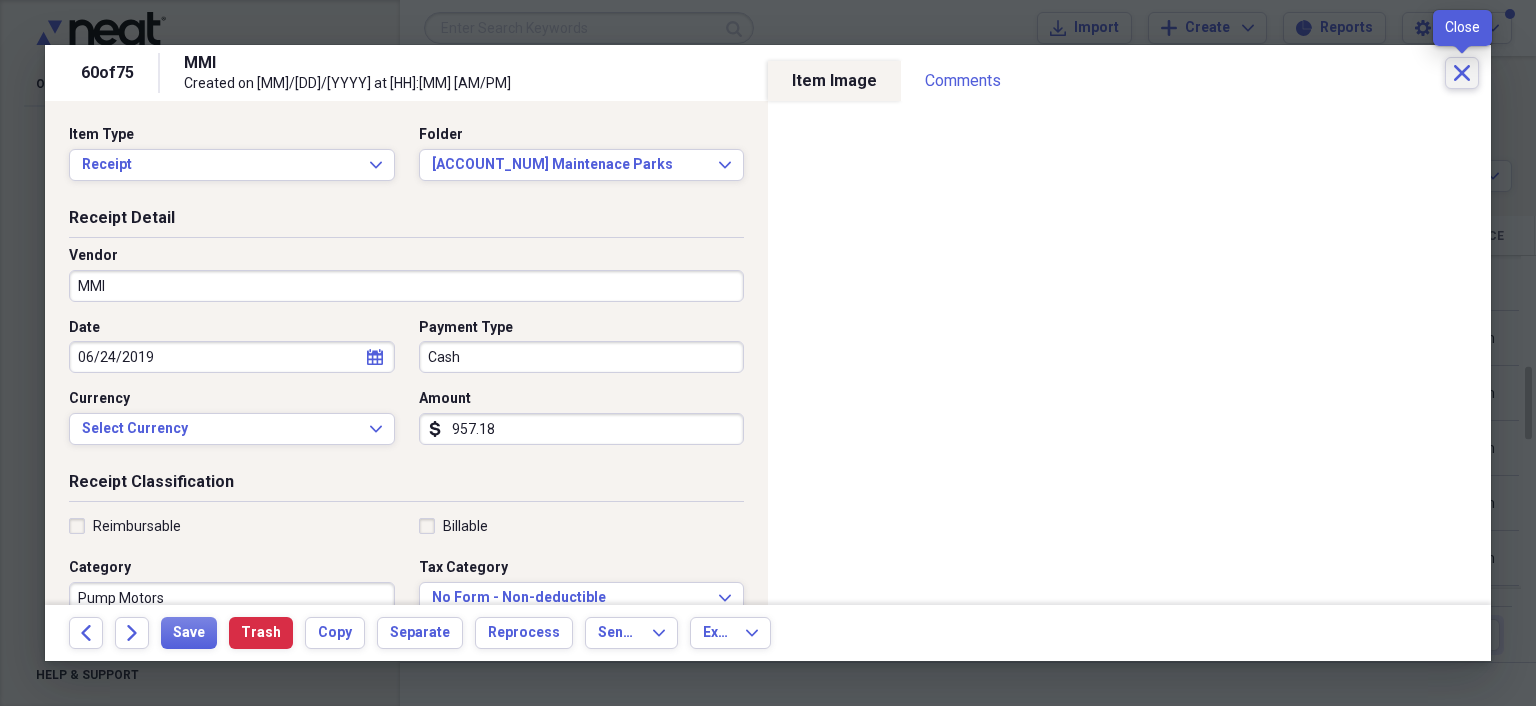 click 